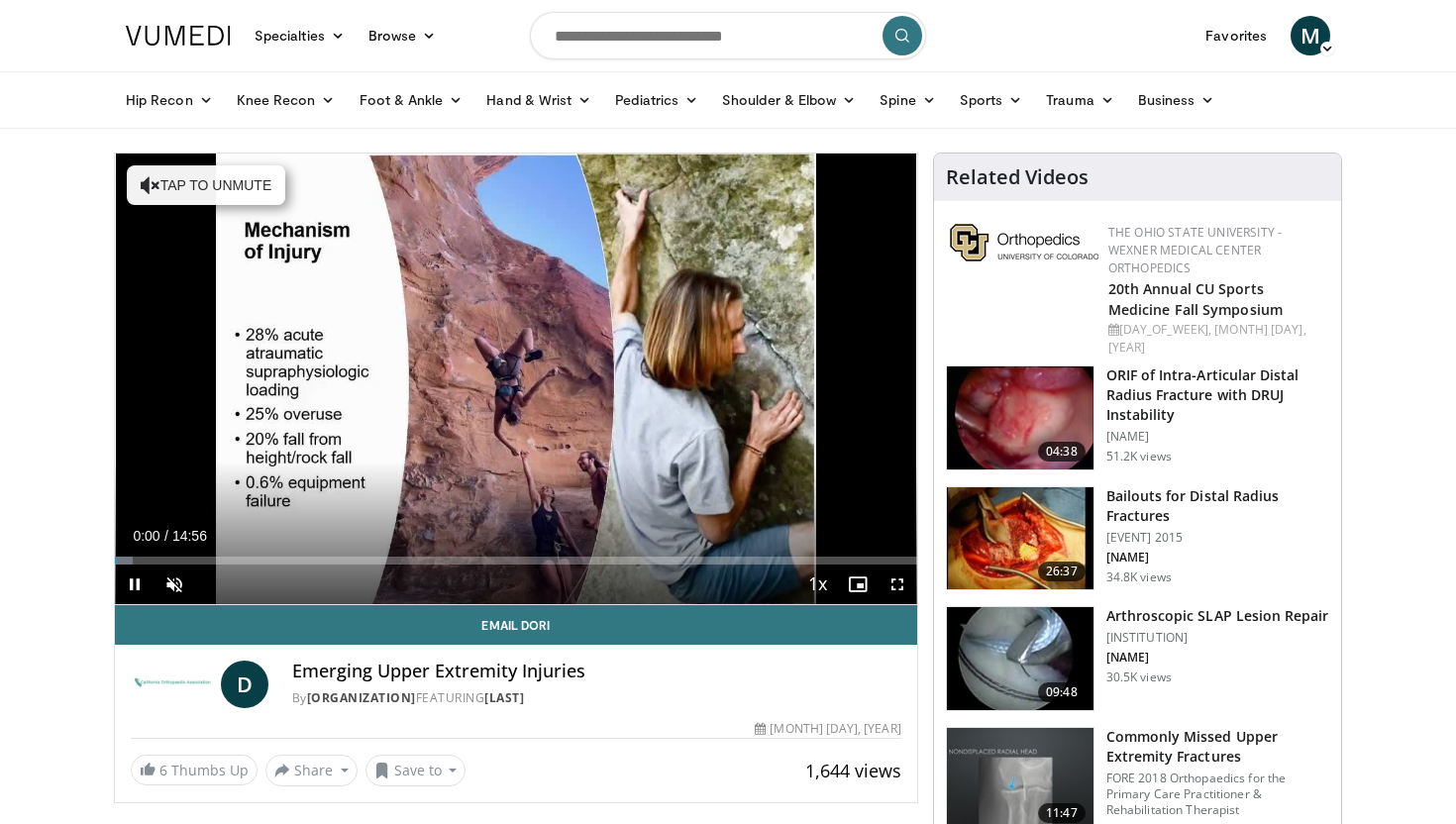 scroll, scrollTop: 0, scrollLeft: 0, axis: both 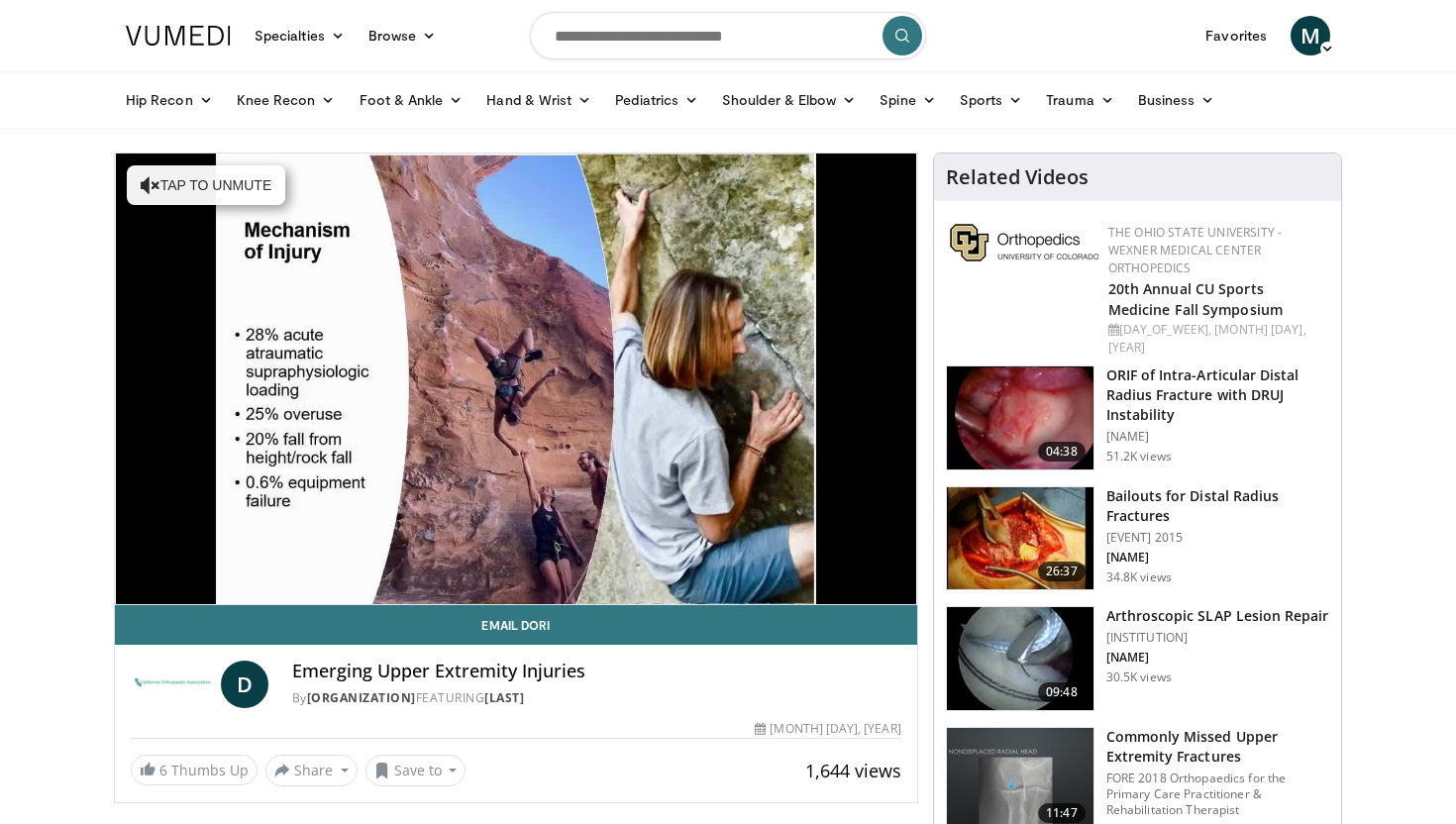 click at bounding box center (728, 36) 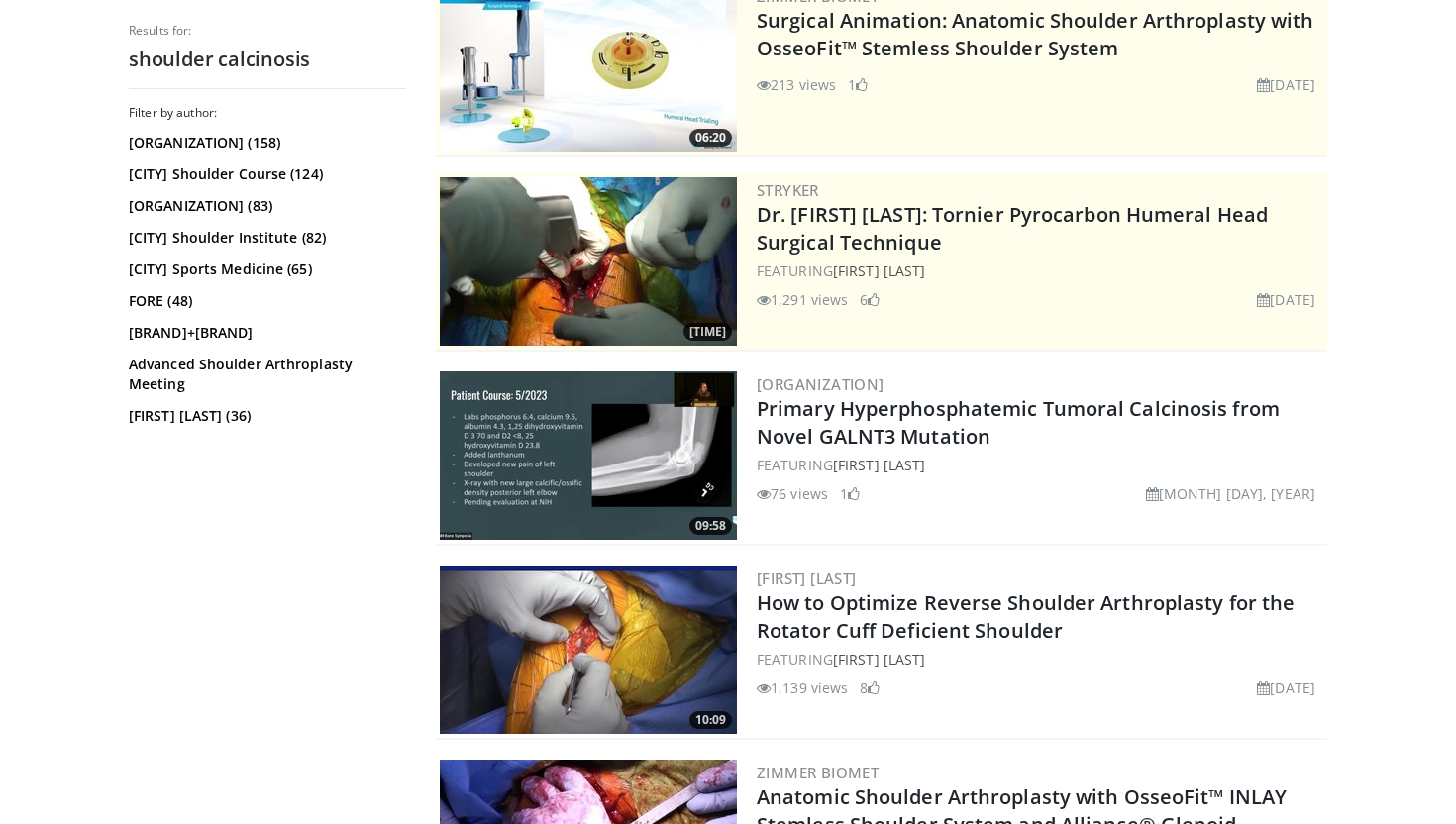 scroll, scrollTop: 0, scrollLeft: 0, axis: both 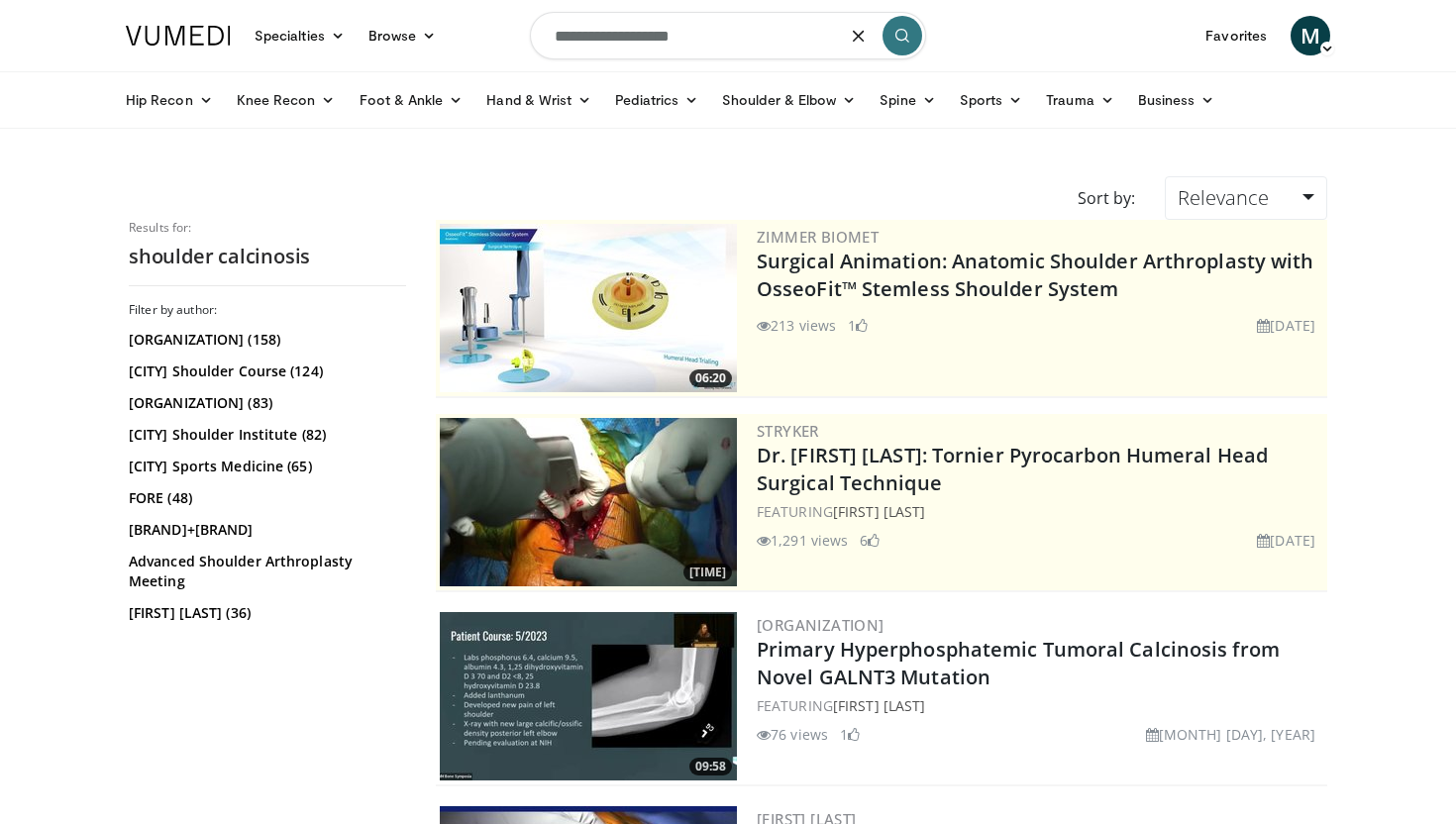 click on "**********" at bounding box center (728, 36) 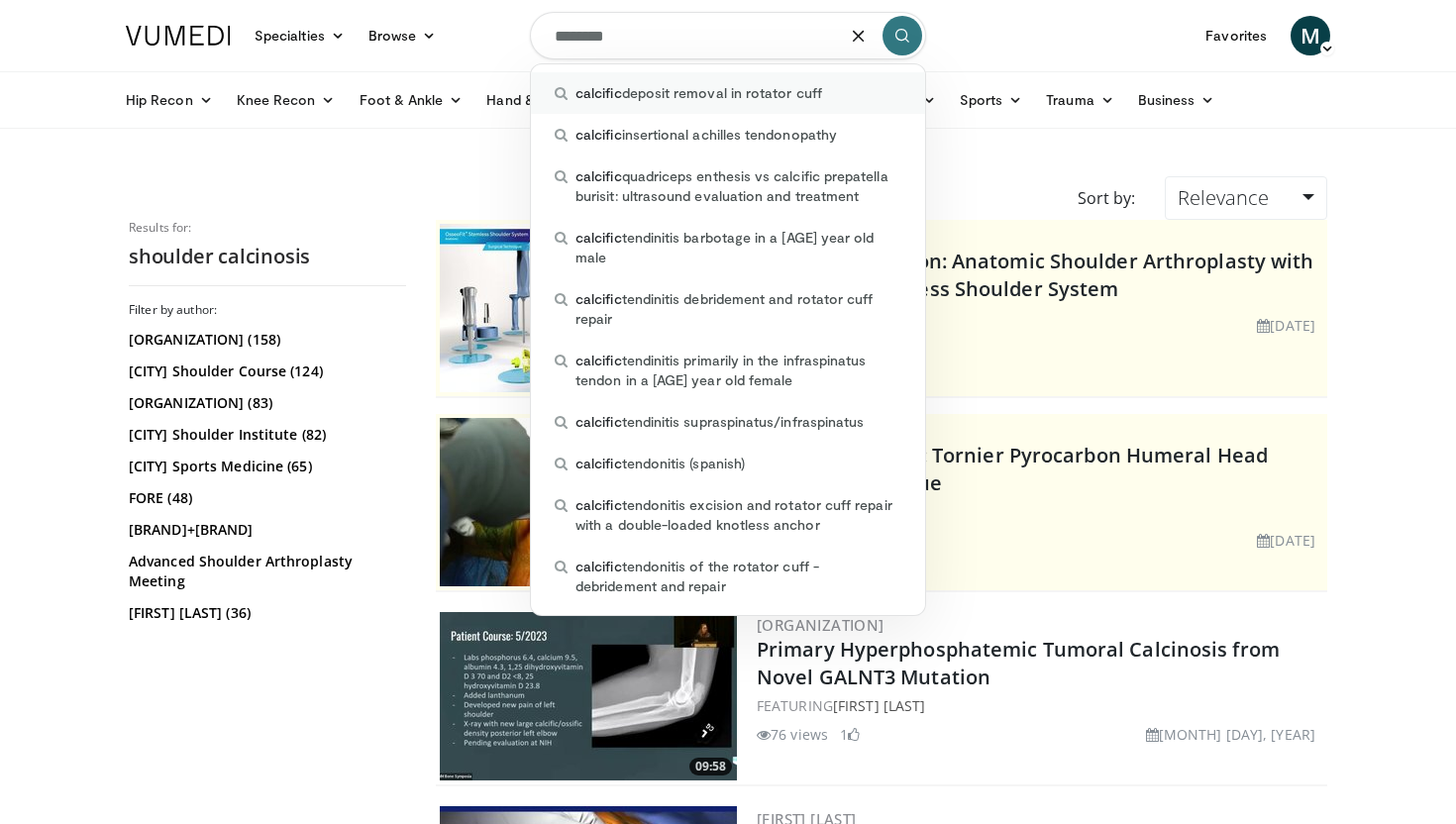 type on "********" 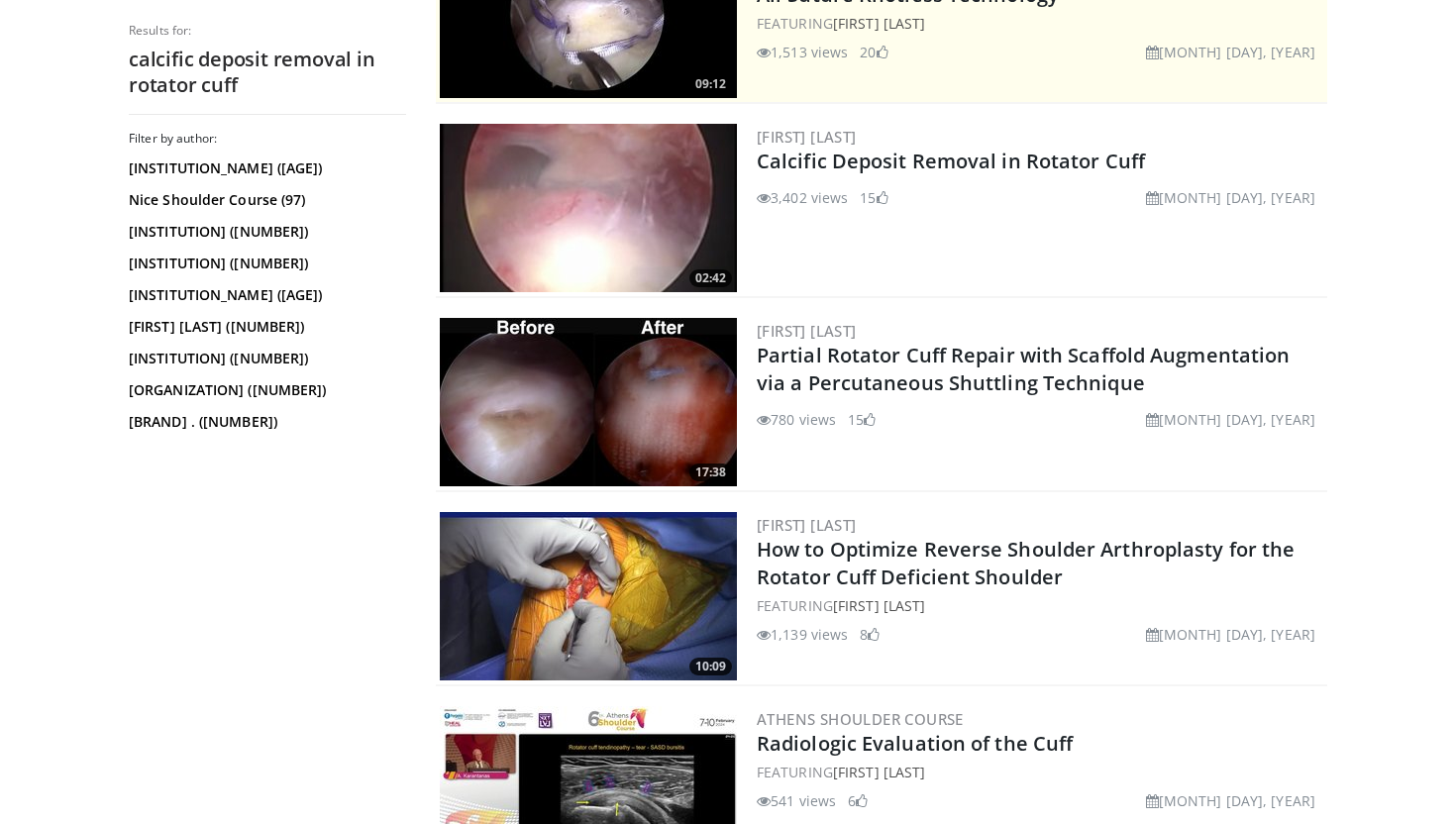 scroll, scrollTop: 520, scrollLeft: 0, axis: vertical 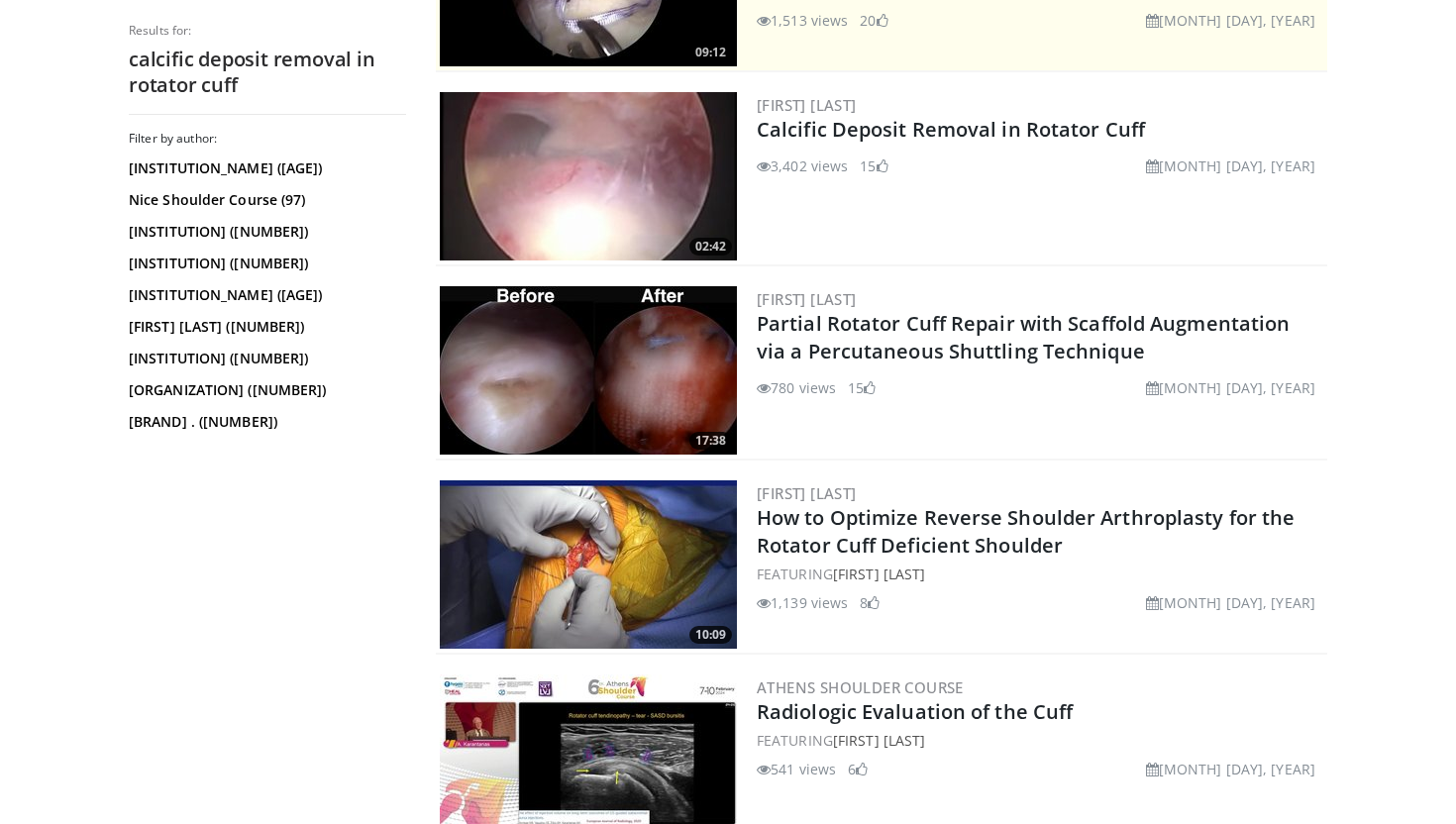 click at bounding box center (588, 176) 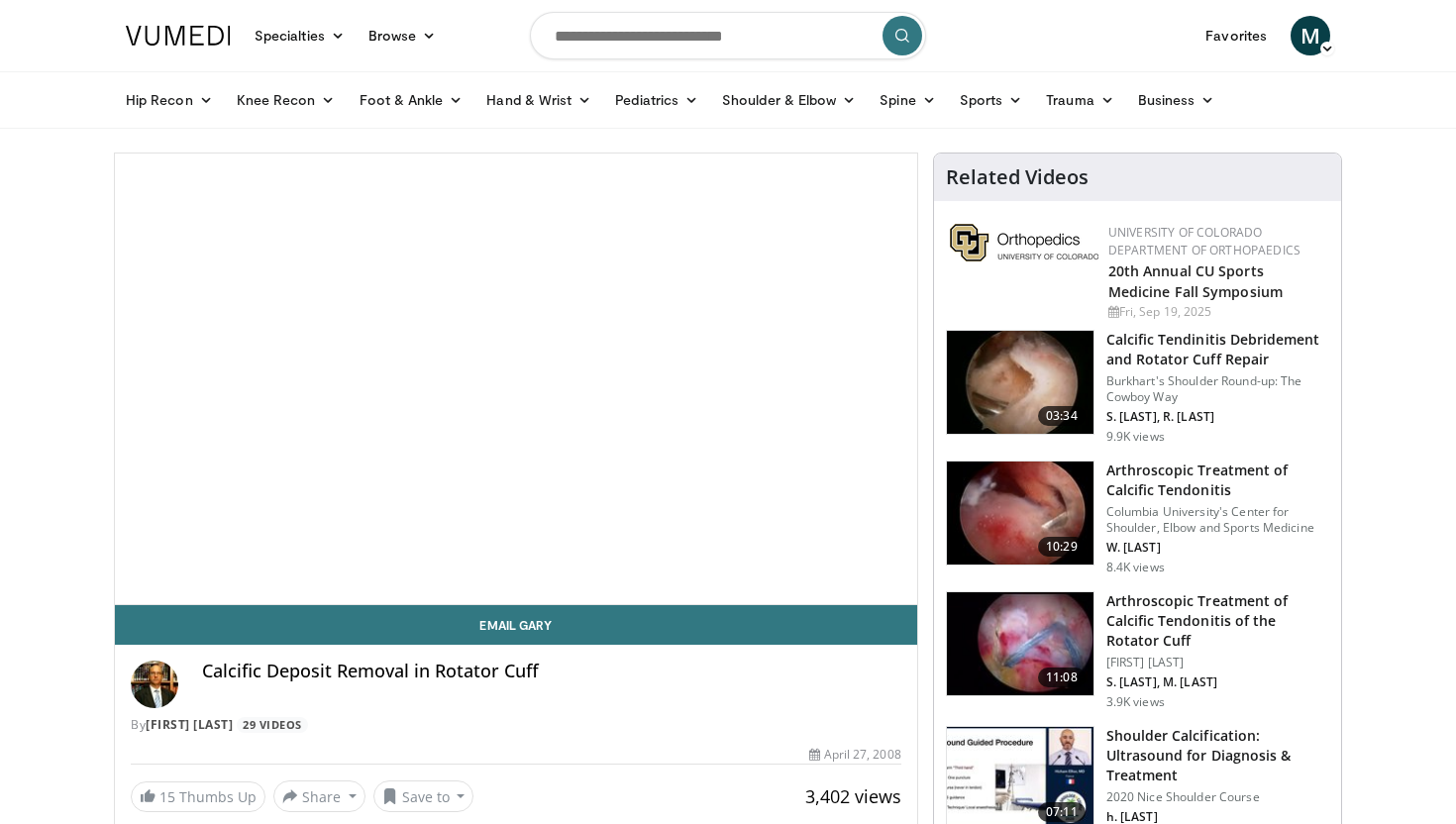 scroll, scrollTop: 0, scrollLeft: 0, axis: both 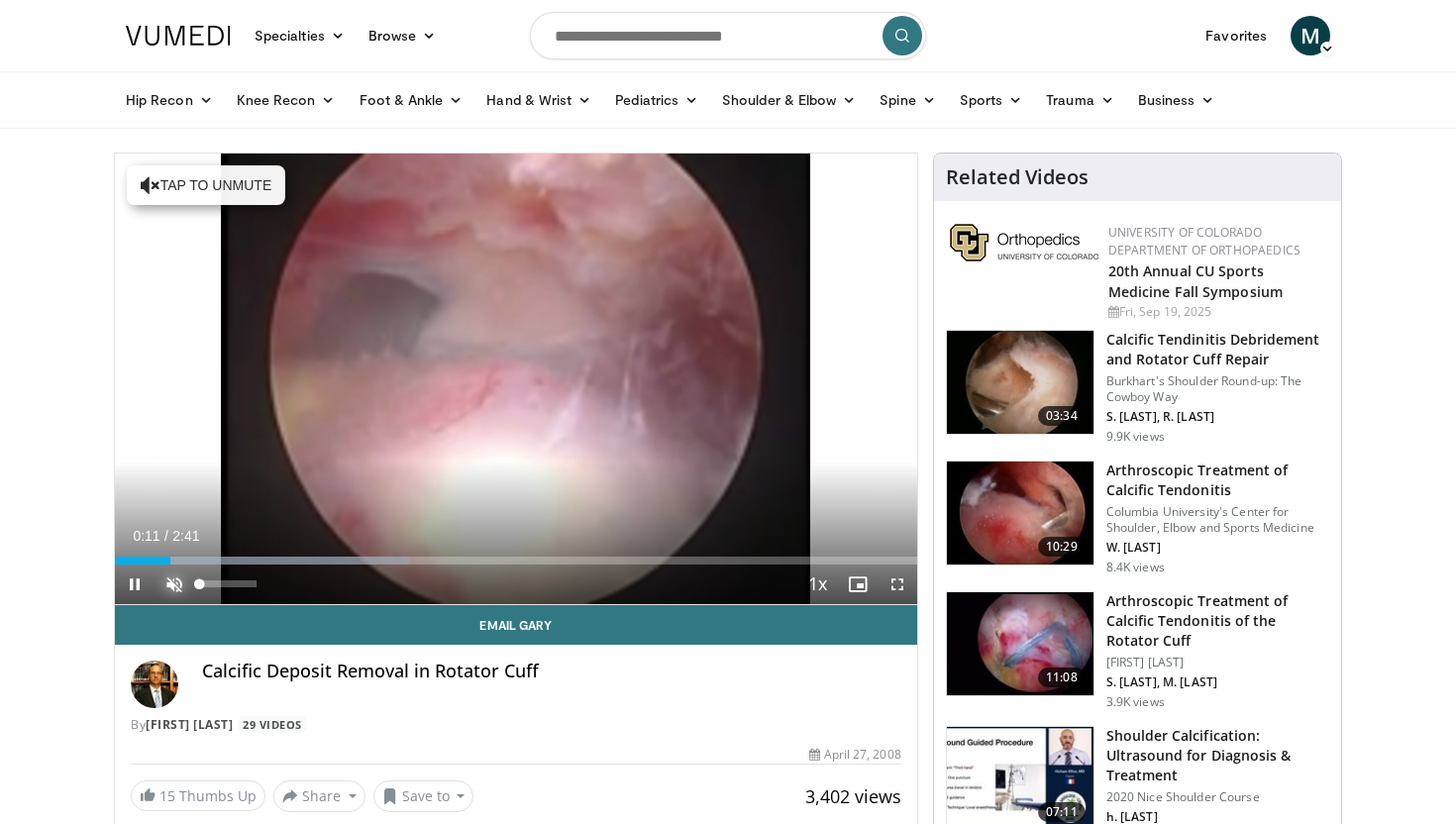 click at bounding box center [174, 584] 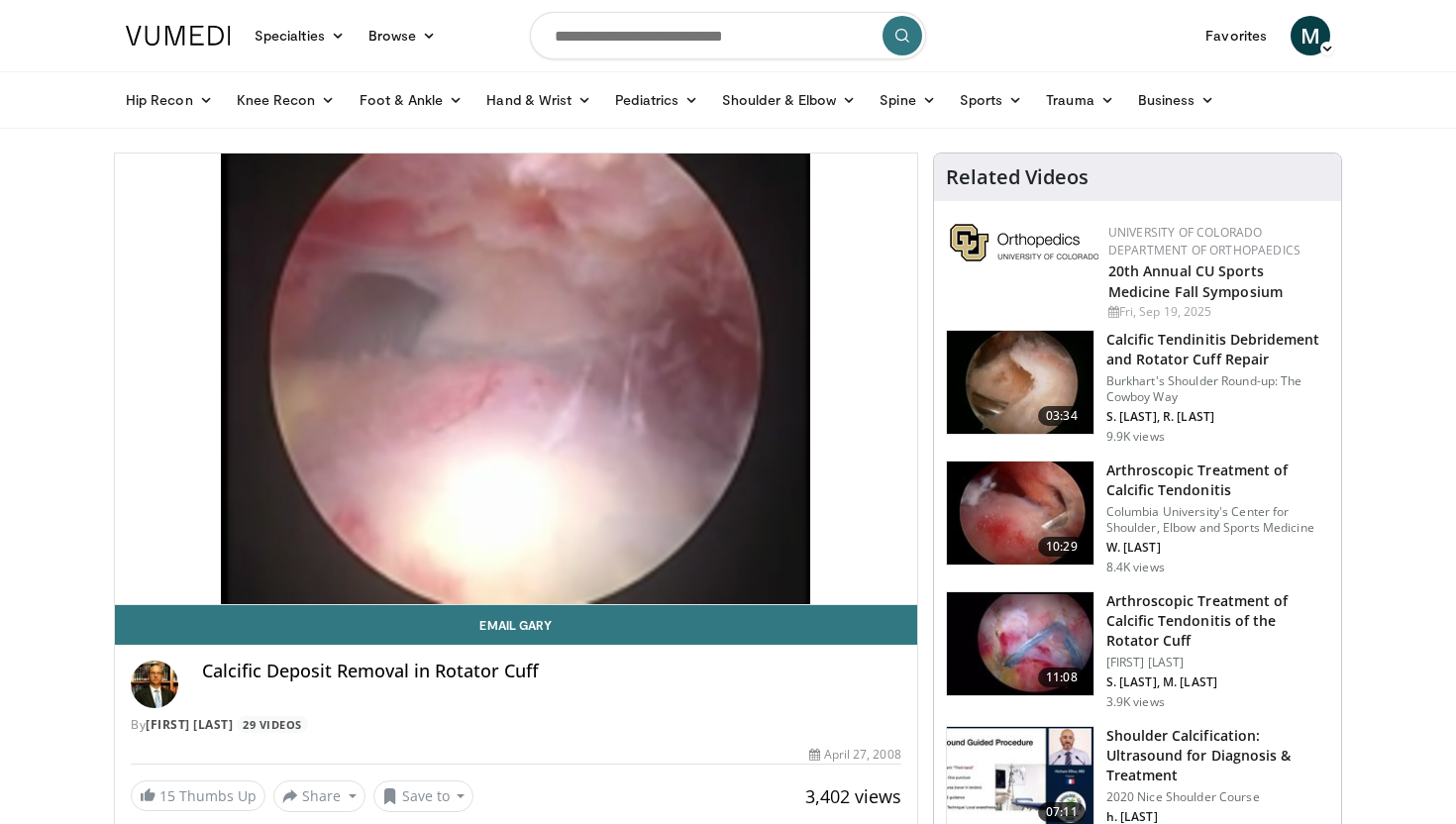 click at bounding box center (1020, 382) 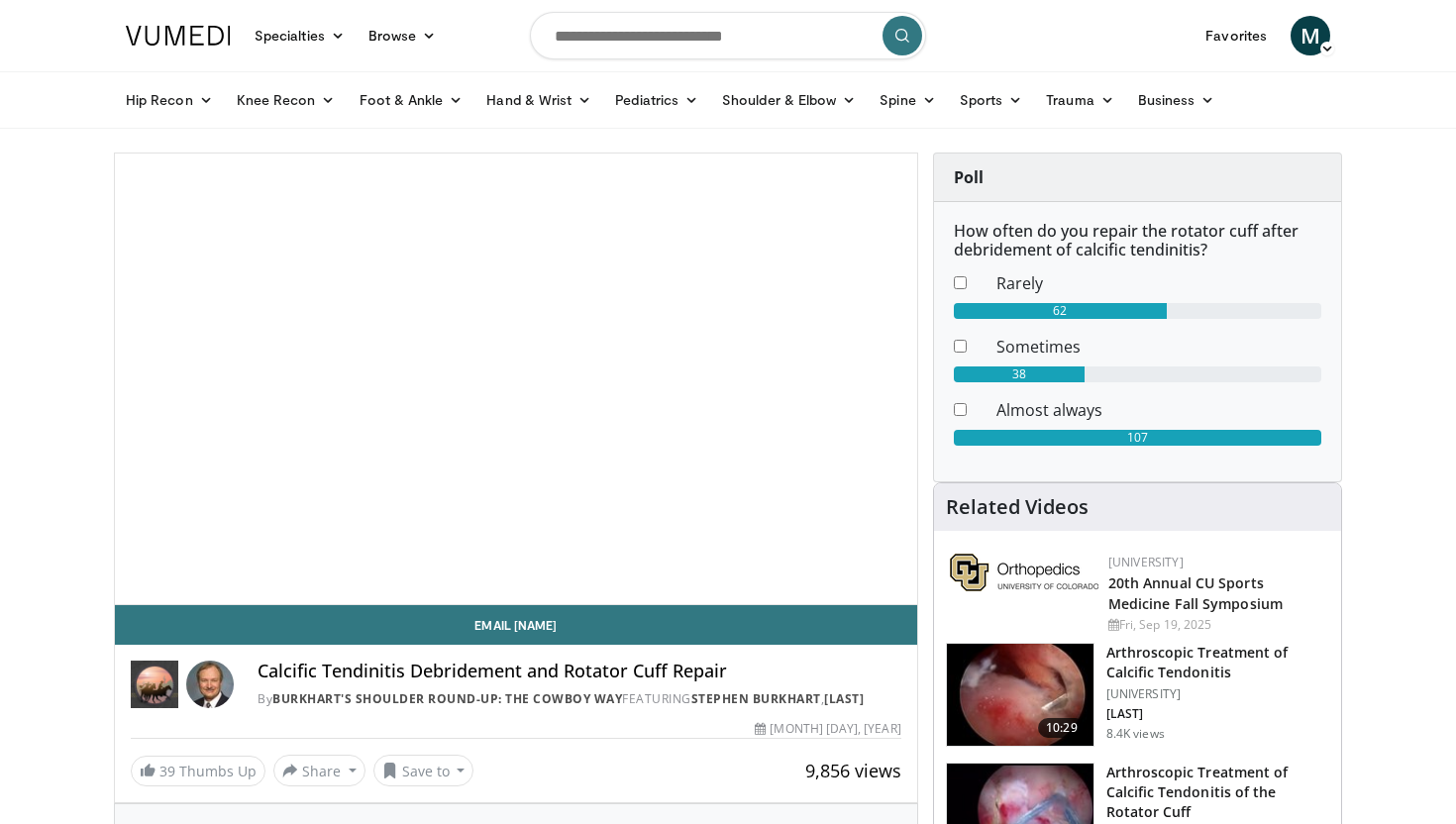 scroll, scrollTop: 0, scrollLeft: 0, axis: both 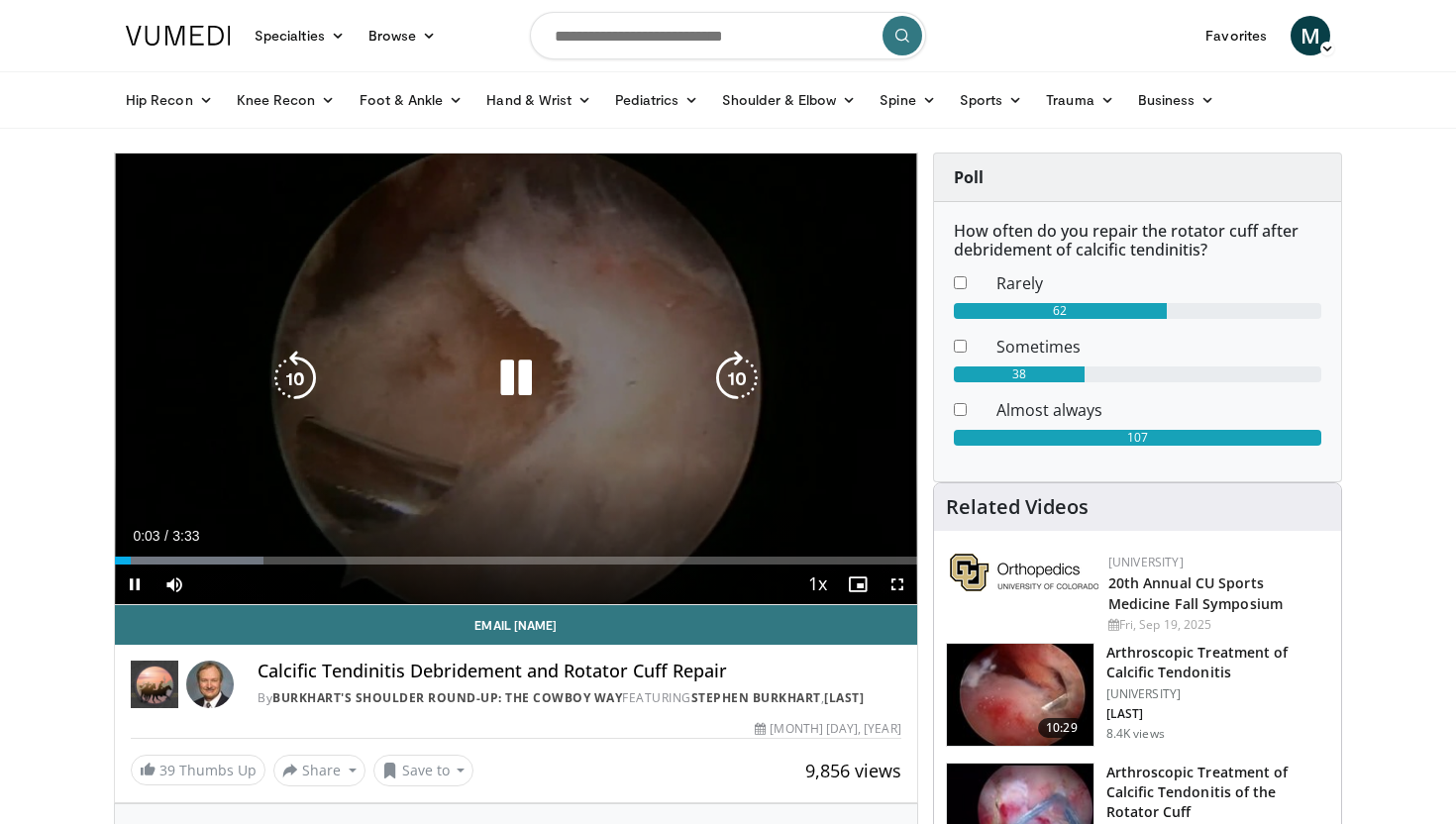 click at bounding box center [189, 561] 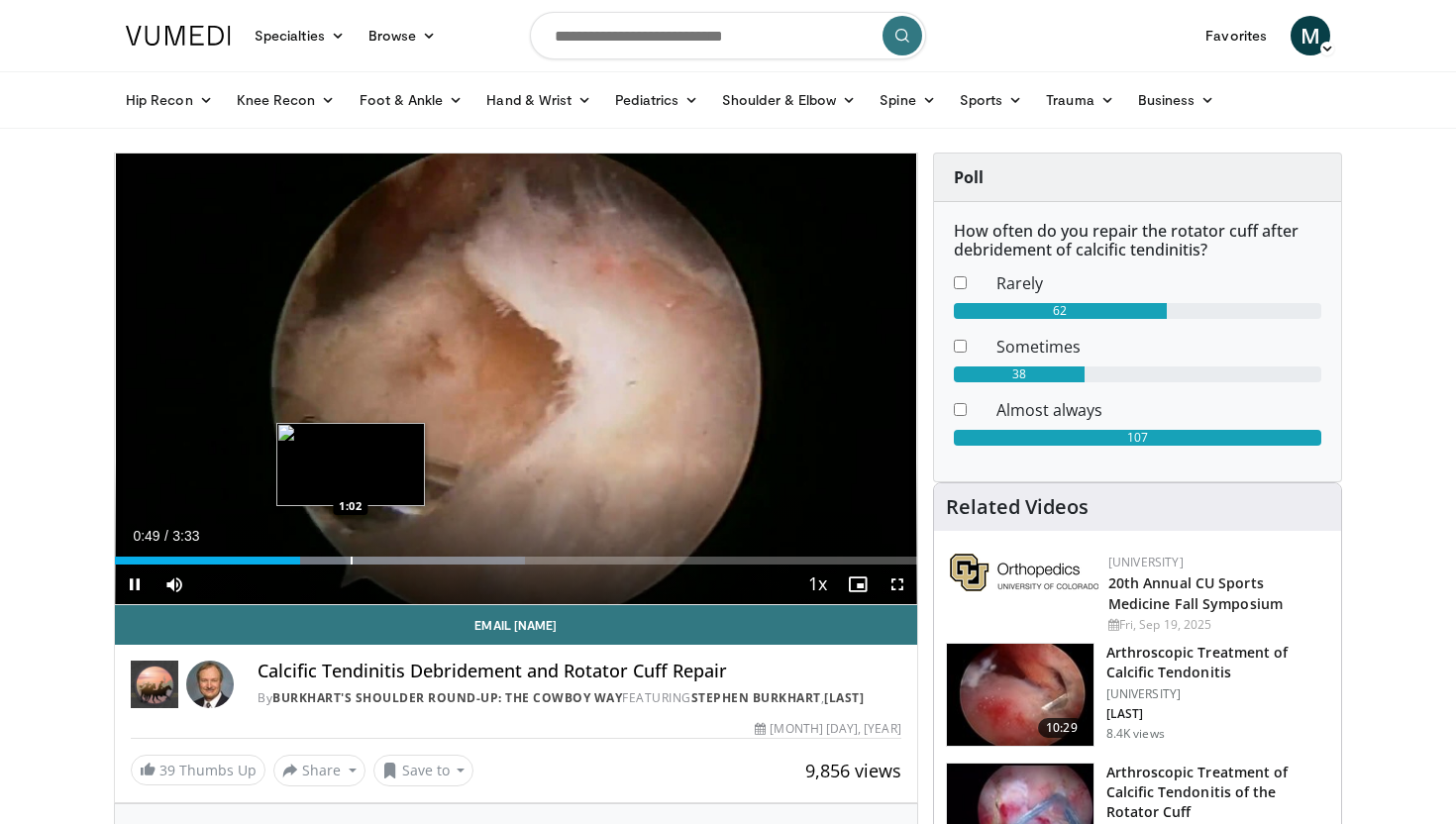 click at bounding box center [356, 561] 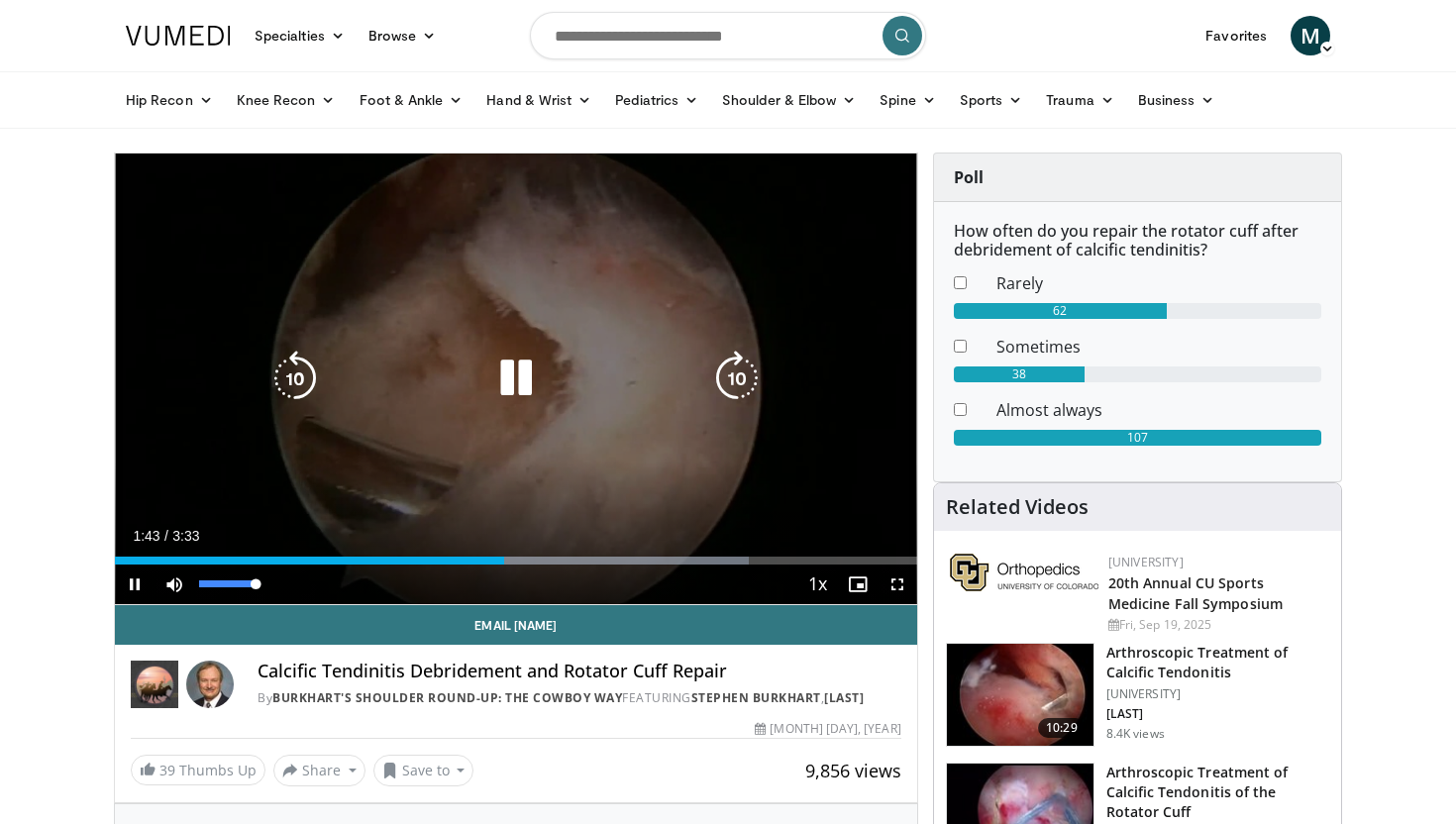 drag, startPoint x: 257, startPoint y: 582, endPoint x: 271, endPoint y: 584, distance: 14.142136 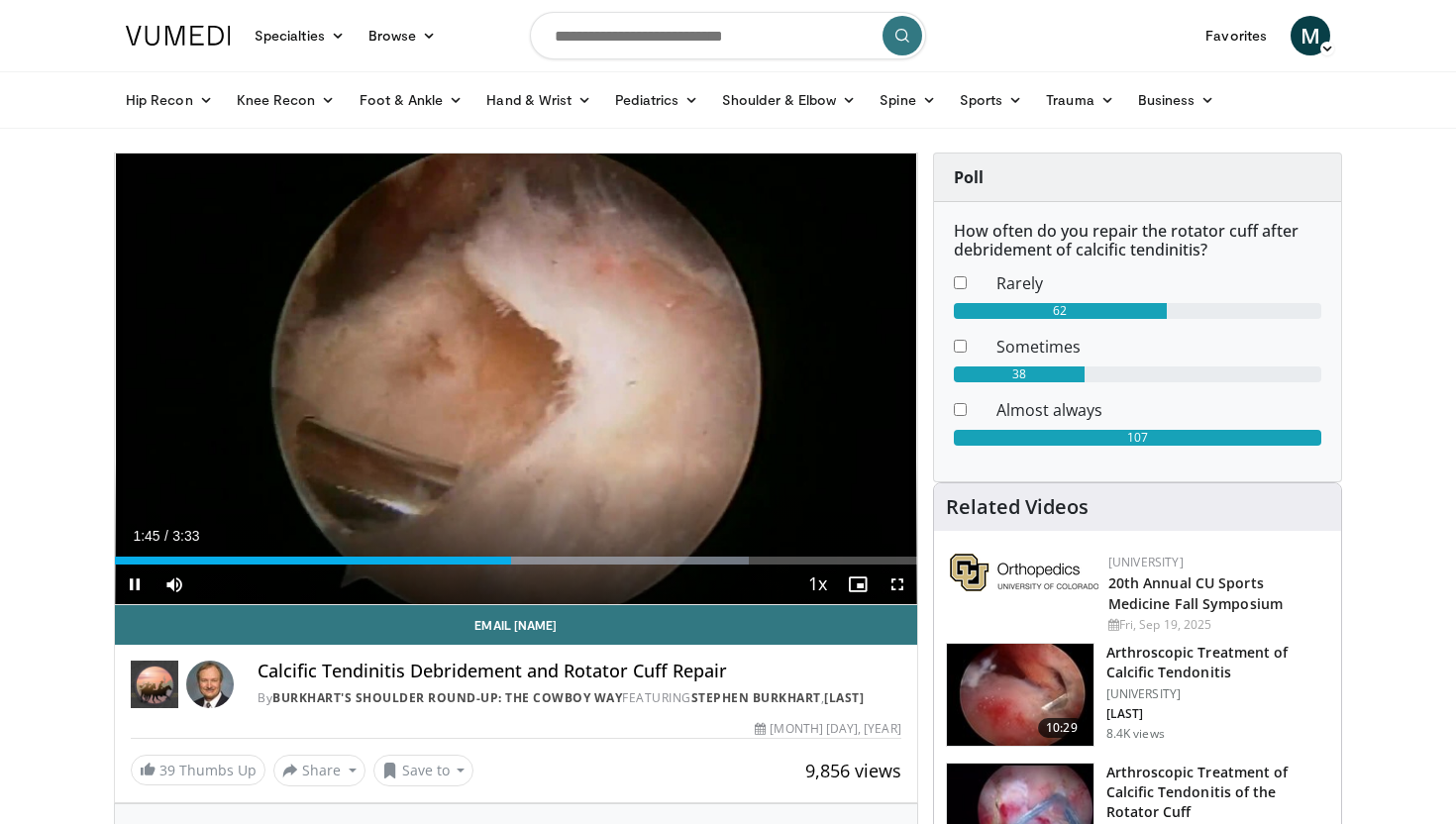 click on "Current Time  1:45 / Duration  3:33 Pause Skip Backward Skip Forward Mute 100% Loaded :  79.06% 1:45 0:43 Stream Type  LIVE Seek to live, currently behind live LIVE   1x Playback Rate 0.5x 0.75x 1x , selected 1.25x 1.5x 1.75x 2x Chapters Chapters Descriptions descriptions off , selected Captions captions settings , opens captions settings dialog captions off , selected Audio Track en (Main) , selected Fullscreen Enable picture-in-picture mode" at bounding box center [516, 584] 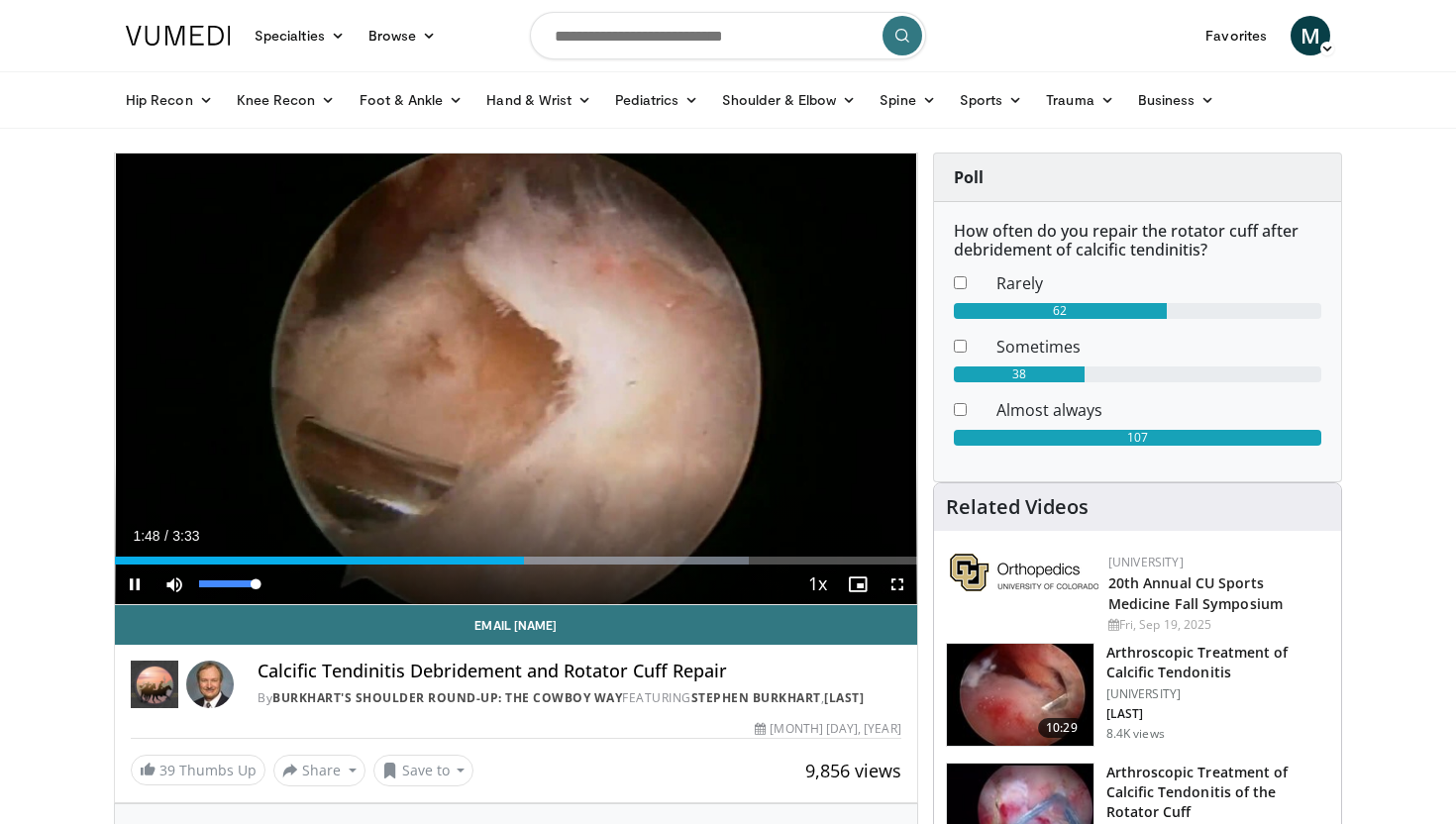 drag, startPoint x: 258, startPoint y: 584, endPoint x: 276, endPoint y: 586, distance: 18.11077 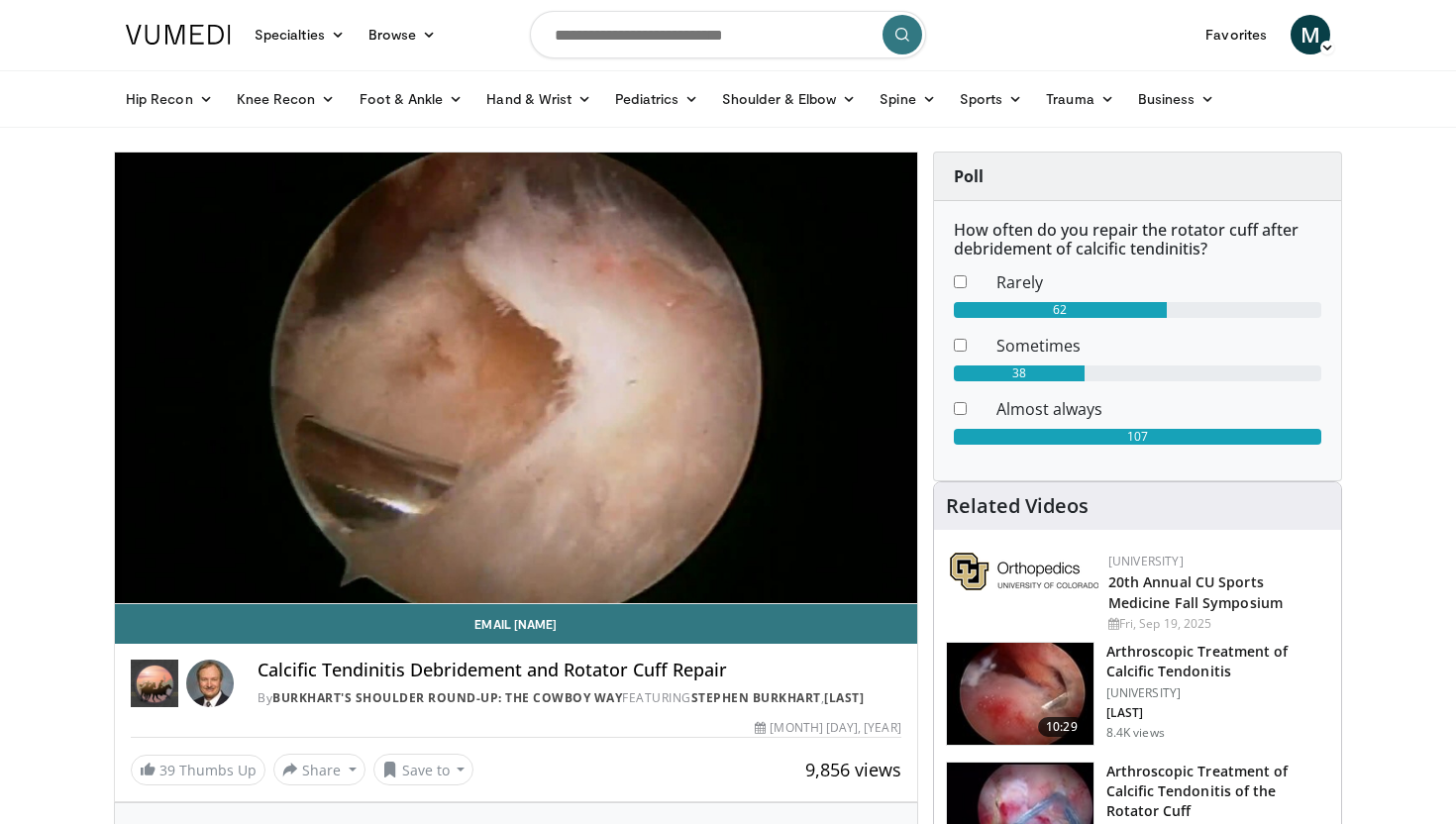 scroll, scrollTop: 0, scrollLeft: 0, axis: both 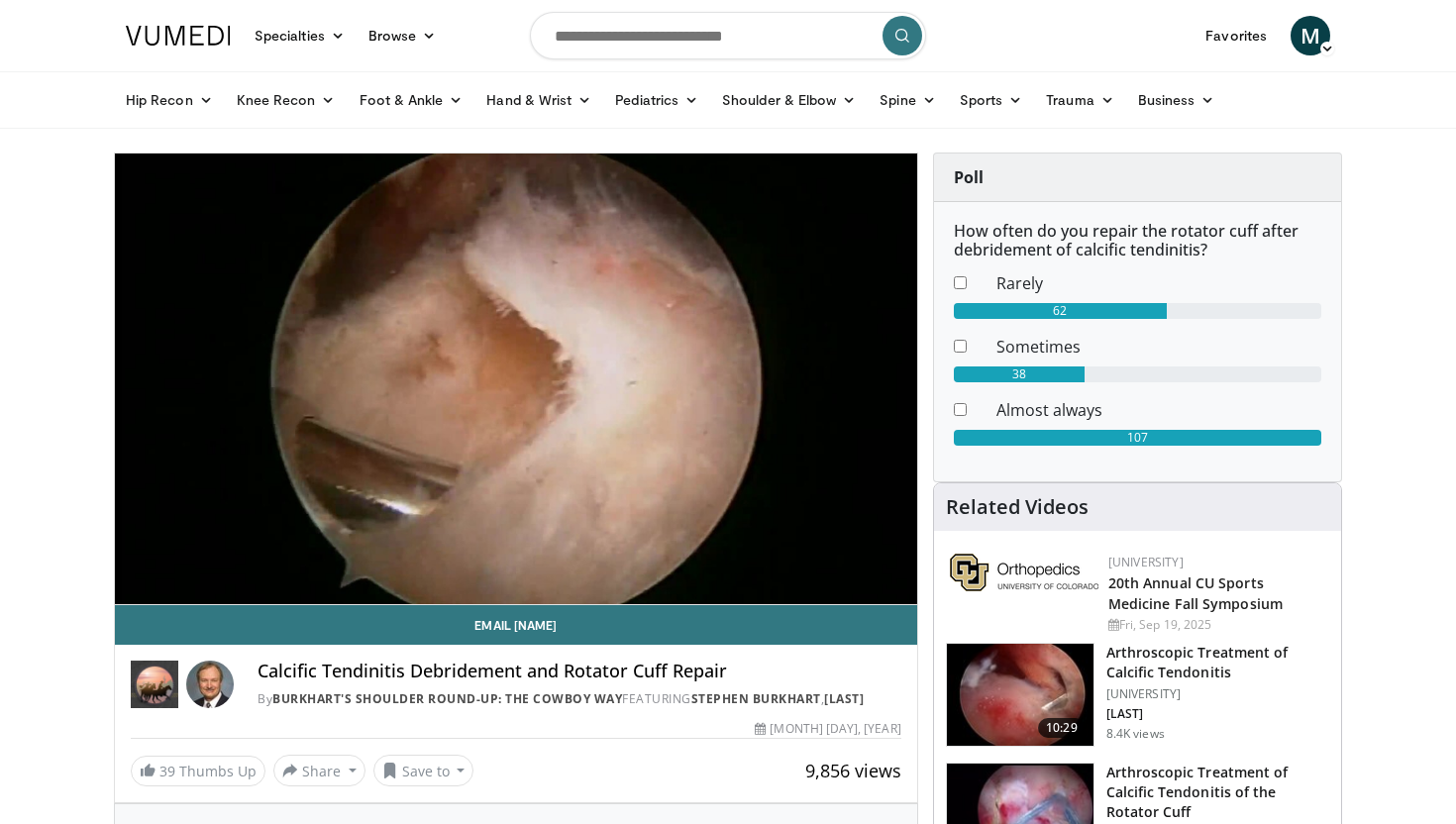 click at bounding box center [1020, 695] 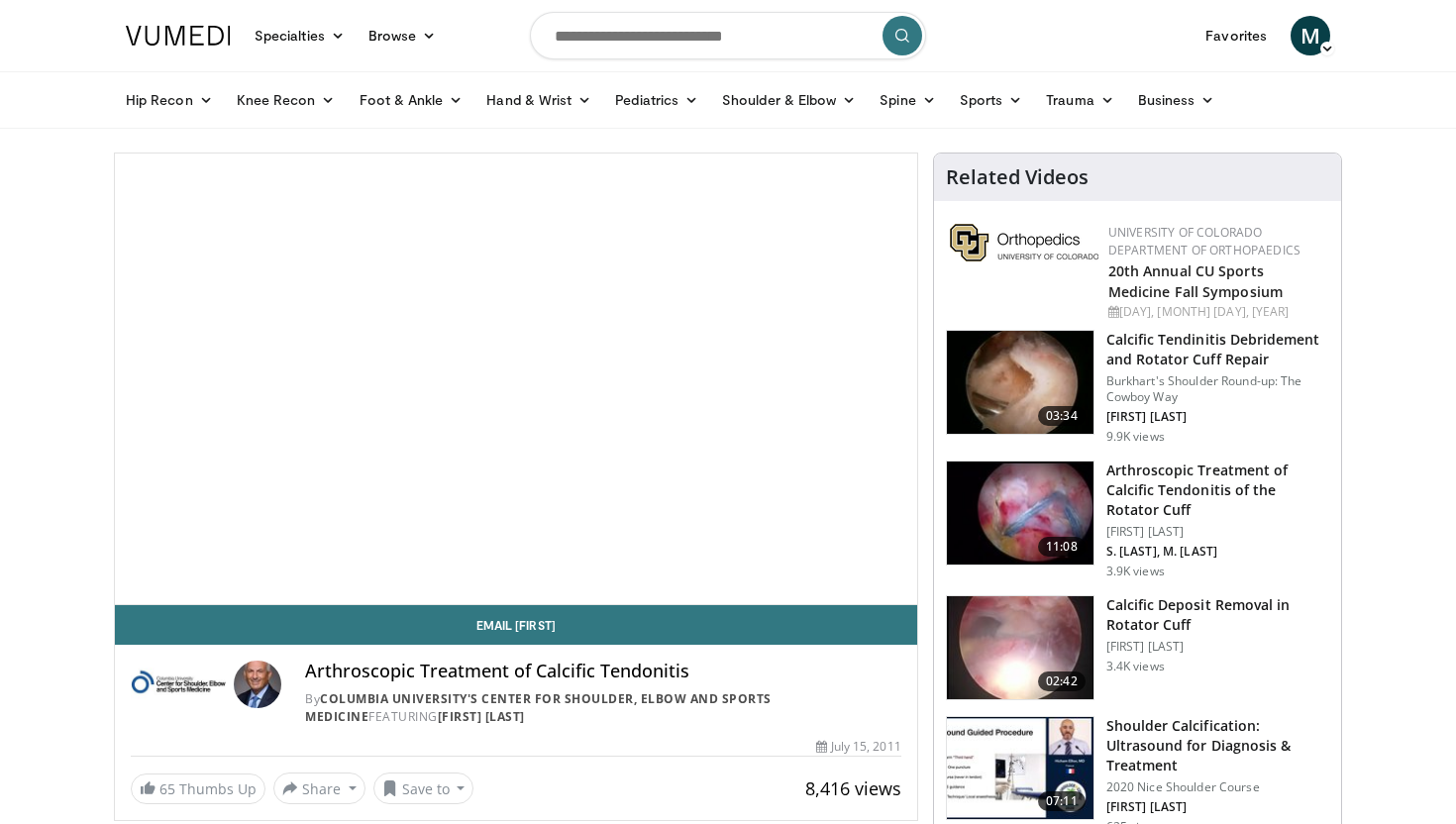 scroll, scrollTop: 0, scrollLeft: 0, axis: both 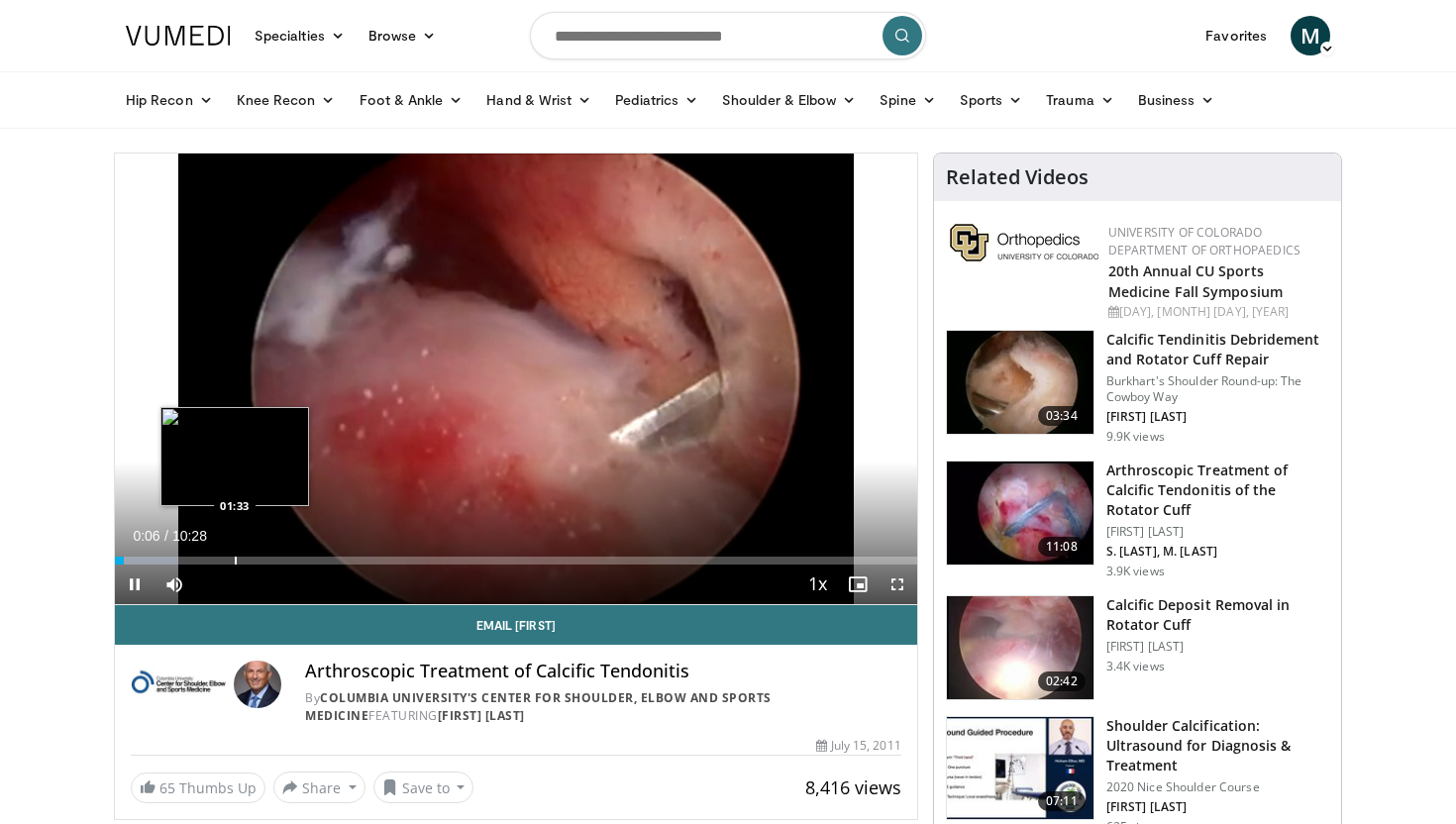click on "Loaded :  7.88% 00:06 01:33" at bounding box center [516, 555] 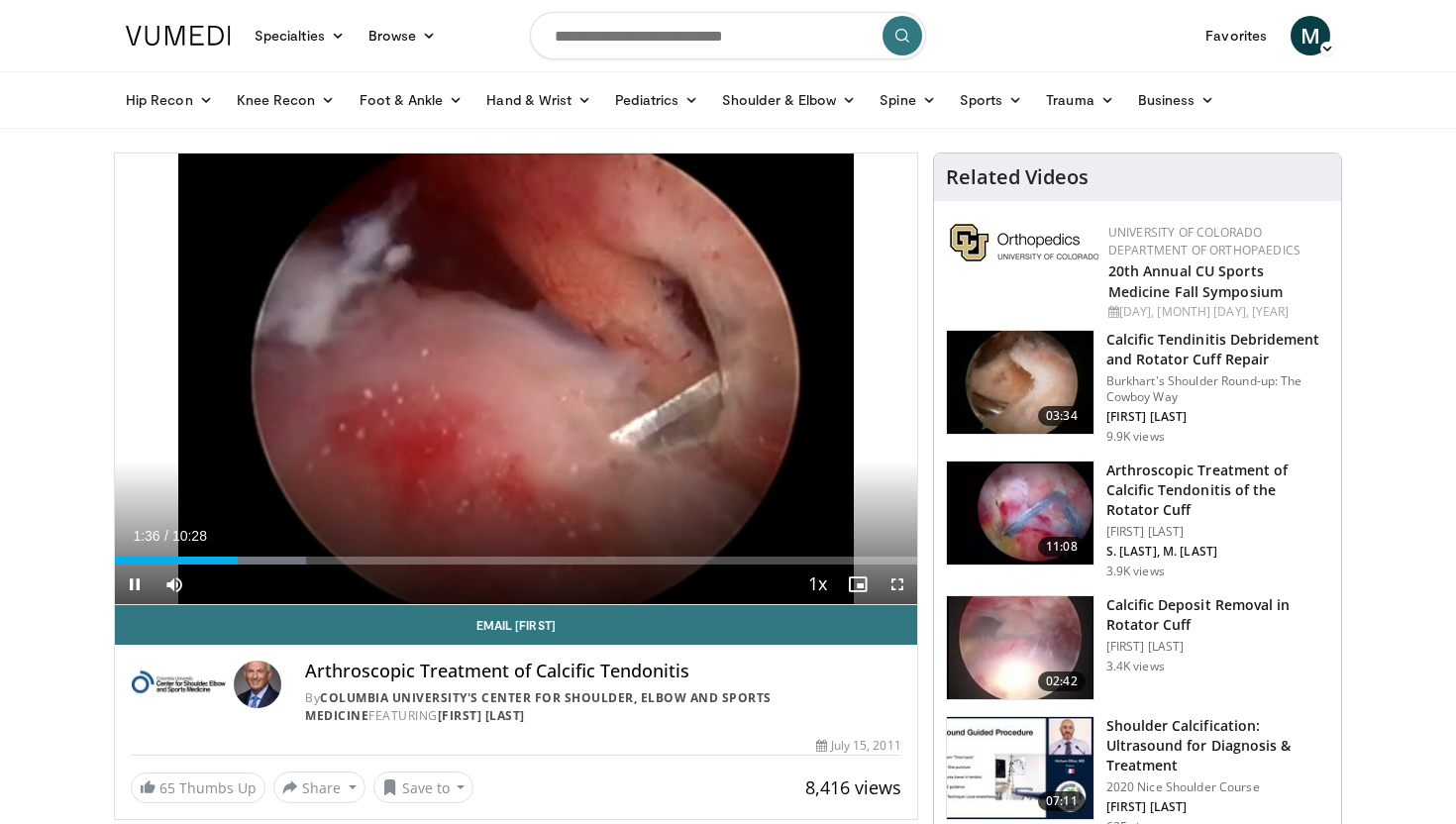 click on "Current Time  1:36 / Duration  10:28 Pause Skip Backward Skip Forward Mute 100% Loaded :  23.86% 01:36 01:55 Stream Type  LIVE Seek to live, currently behind live LIVE   1x Playback Rate 0.5x 0.75x 1x , selected 1.25x 1.5x 1.75x 2x Chapters Chapters Descriptions descriptions off , selected Captions captions settings , opens captions settings dialog captions off , selected Audio Track en (Main) , selected Fullscreen Enable picture-in-picture mode" at bounding box center [516, 584] 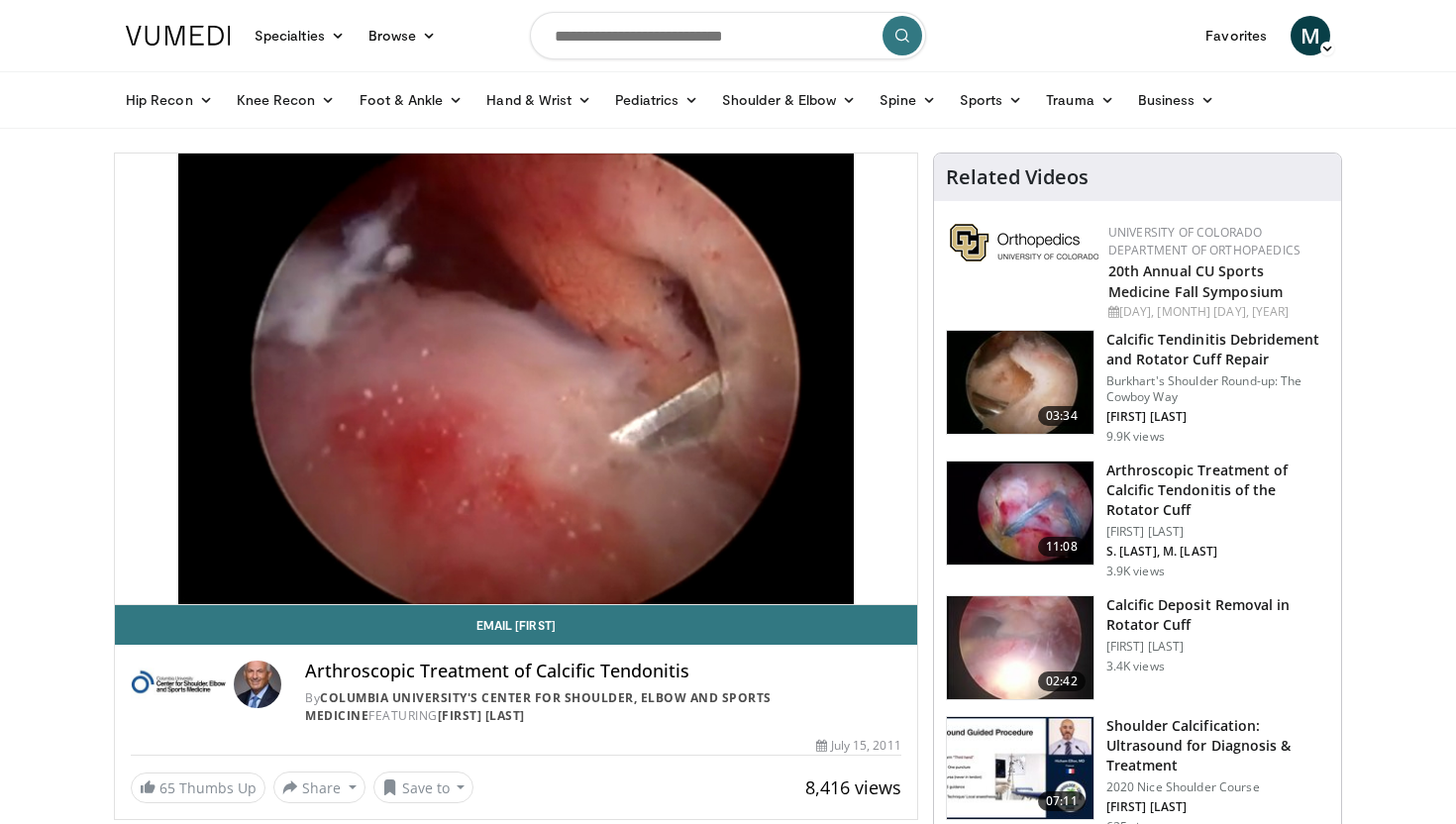 click on "**********" at bounding box center (516, 379) 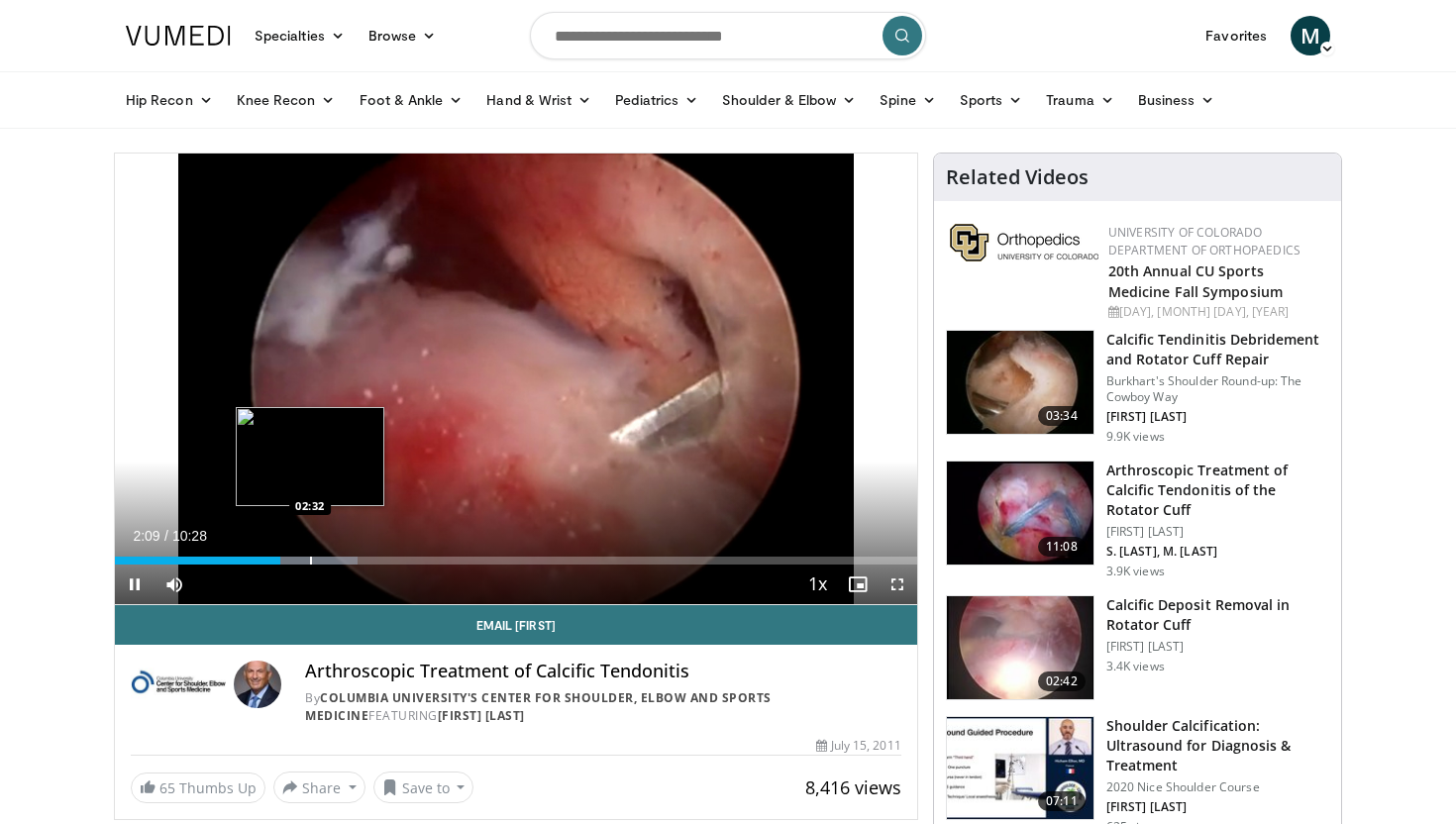 click on "Loaded :  30.22% 02:09 02:32" at bounding box center [516, 555] 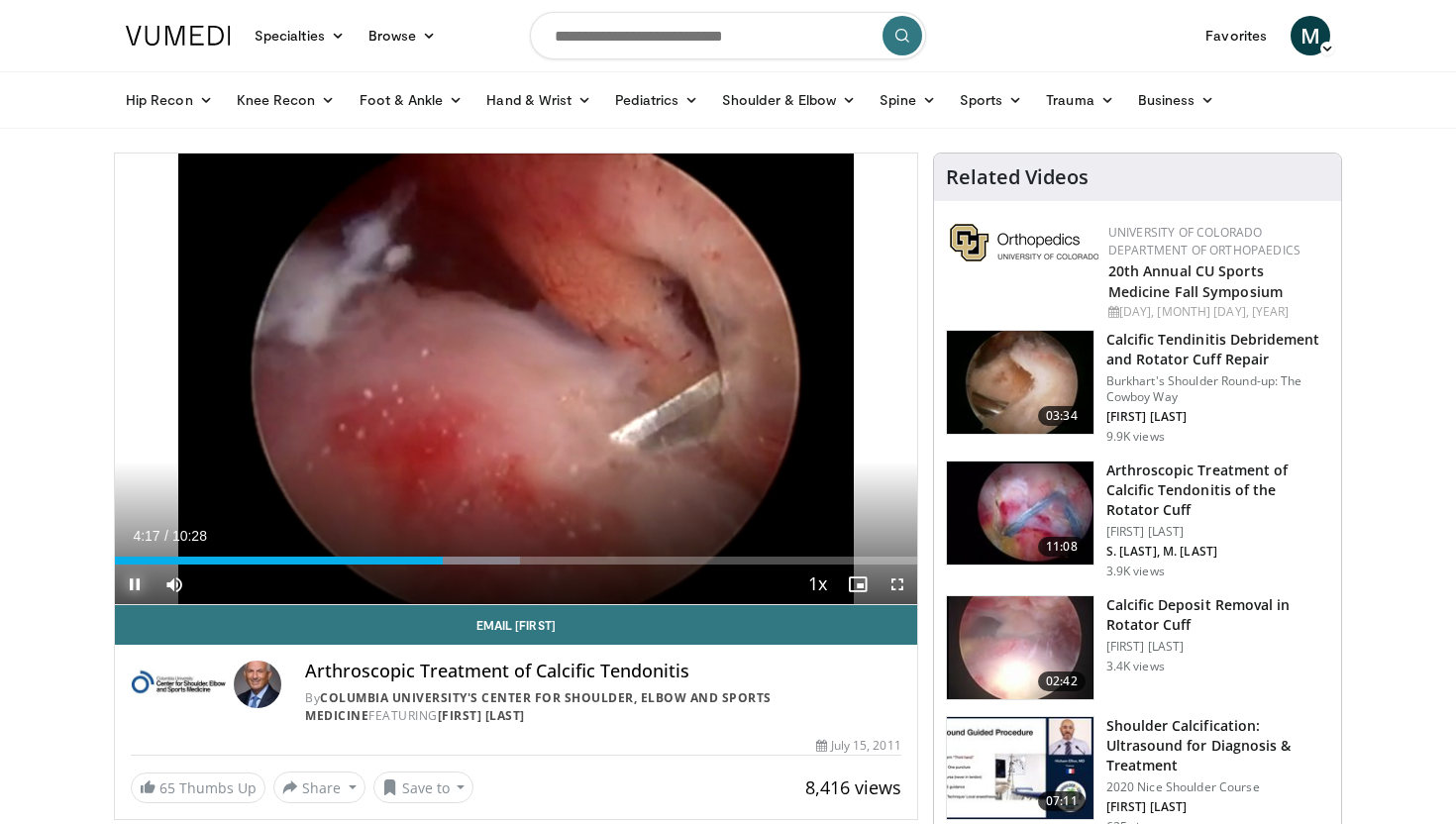 click at bounding box center (135, 584) 